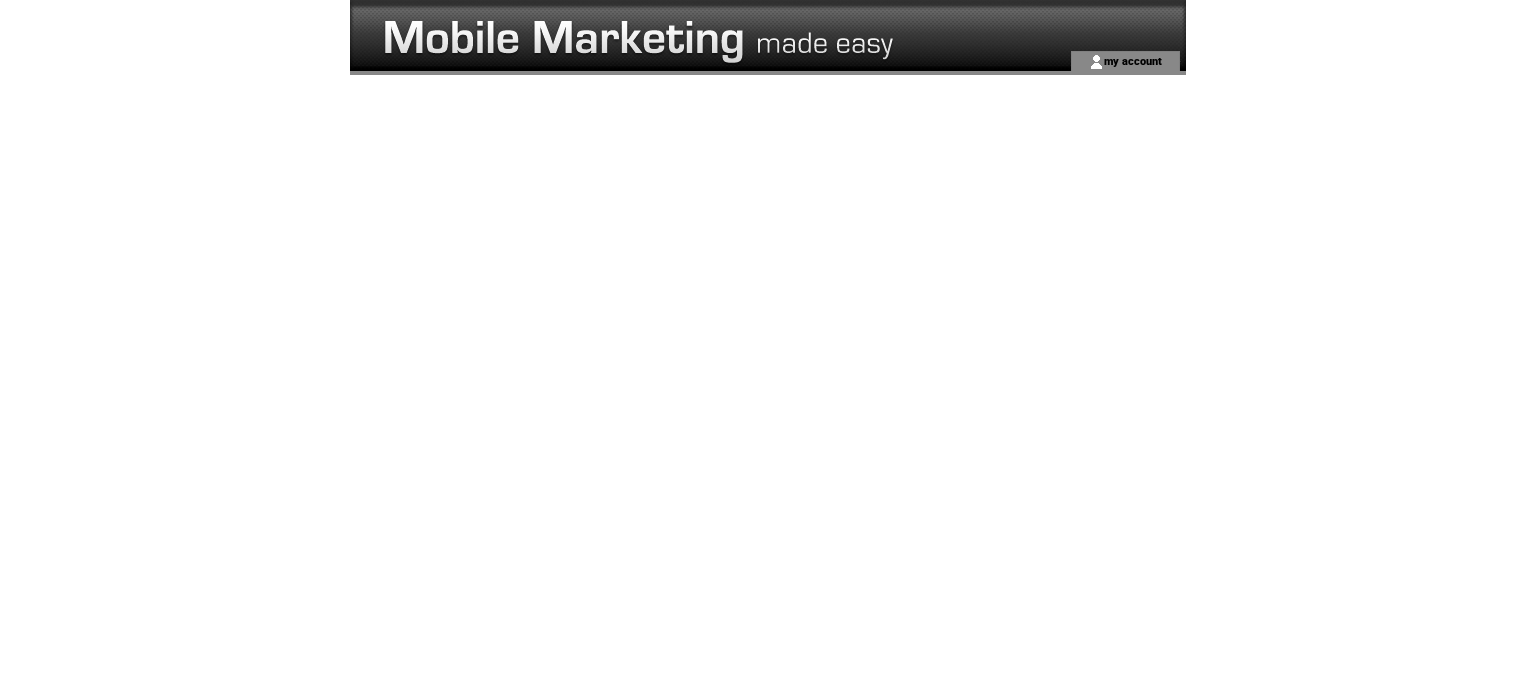 scroll, scrollTop: 0, scrollLeft: 0, axis: both 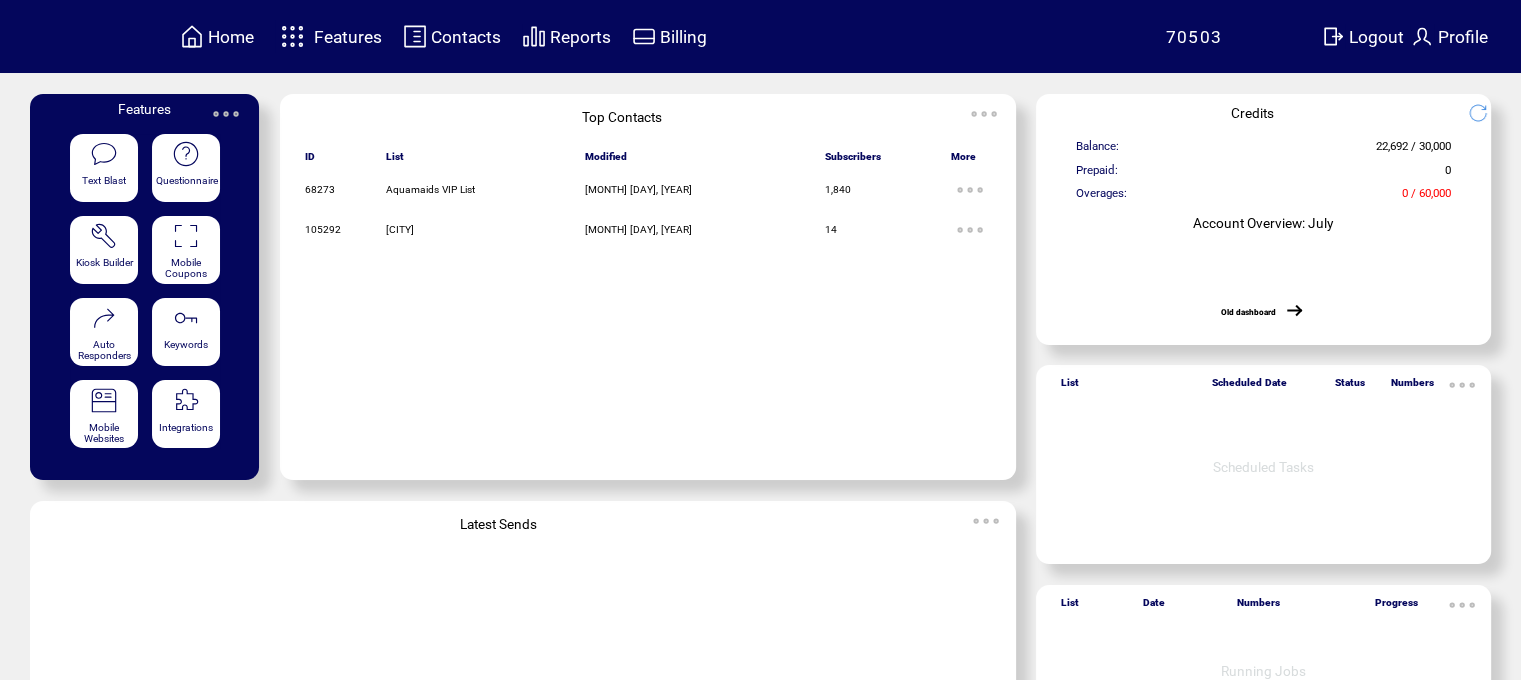 click at bounding box center [292, 36] 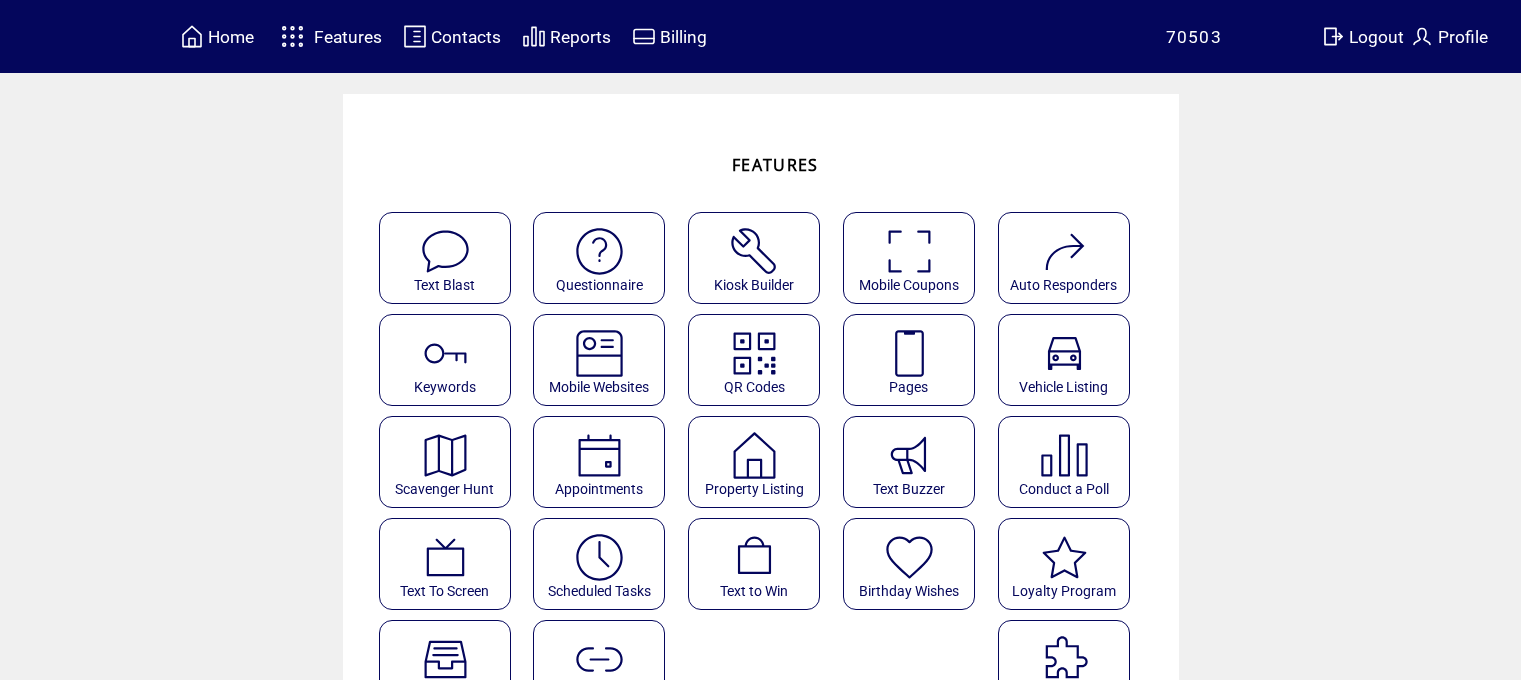 scroll, scrollTop: 0, scrollLeft: 0, axis: both 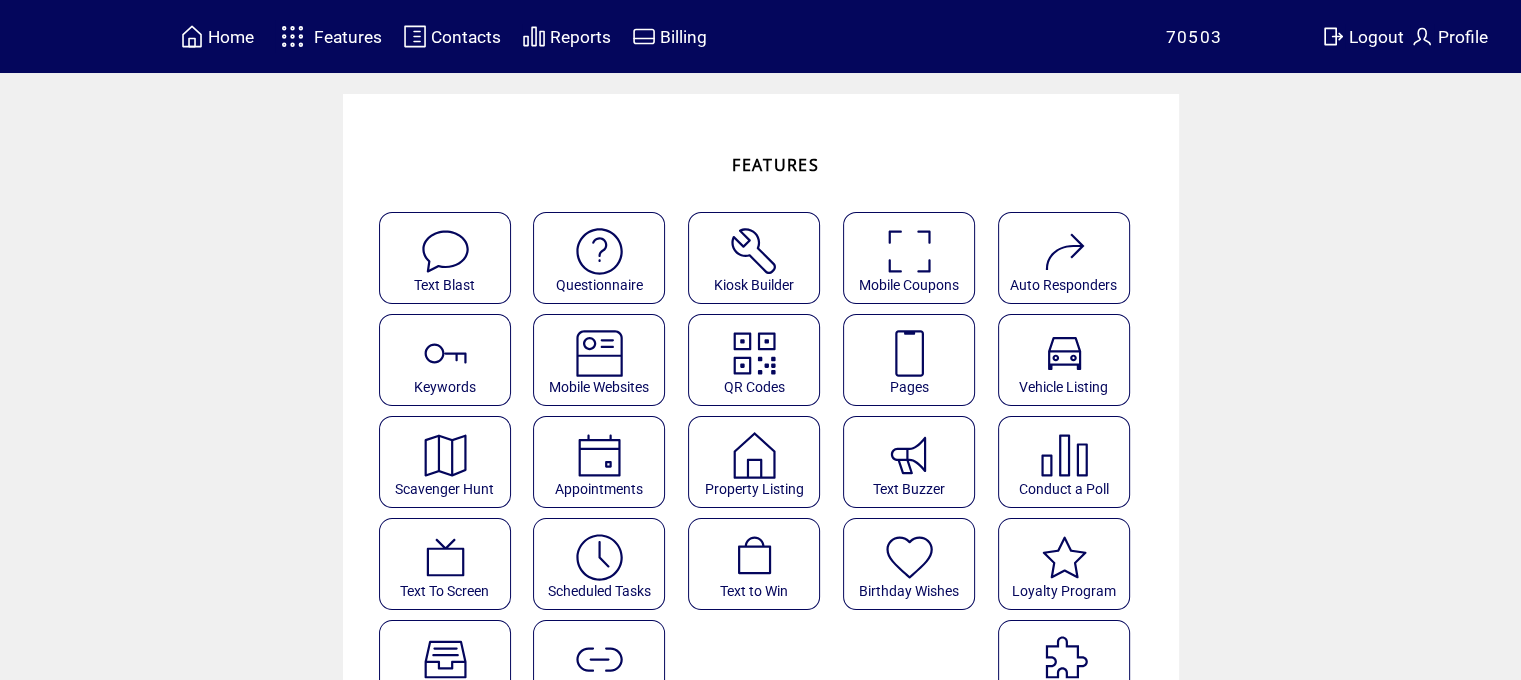 click on "Text Blast" 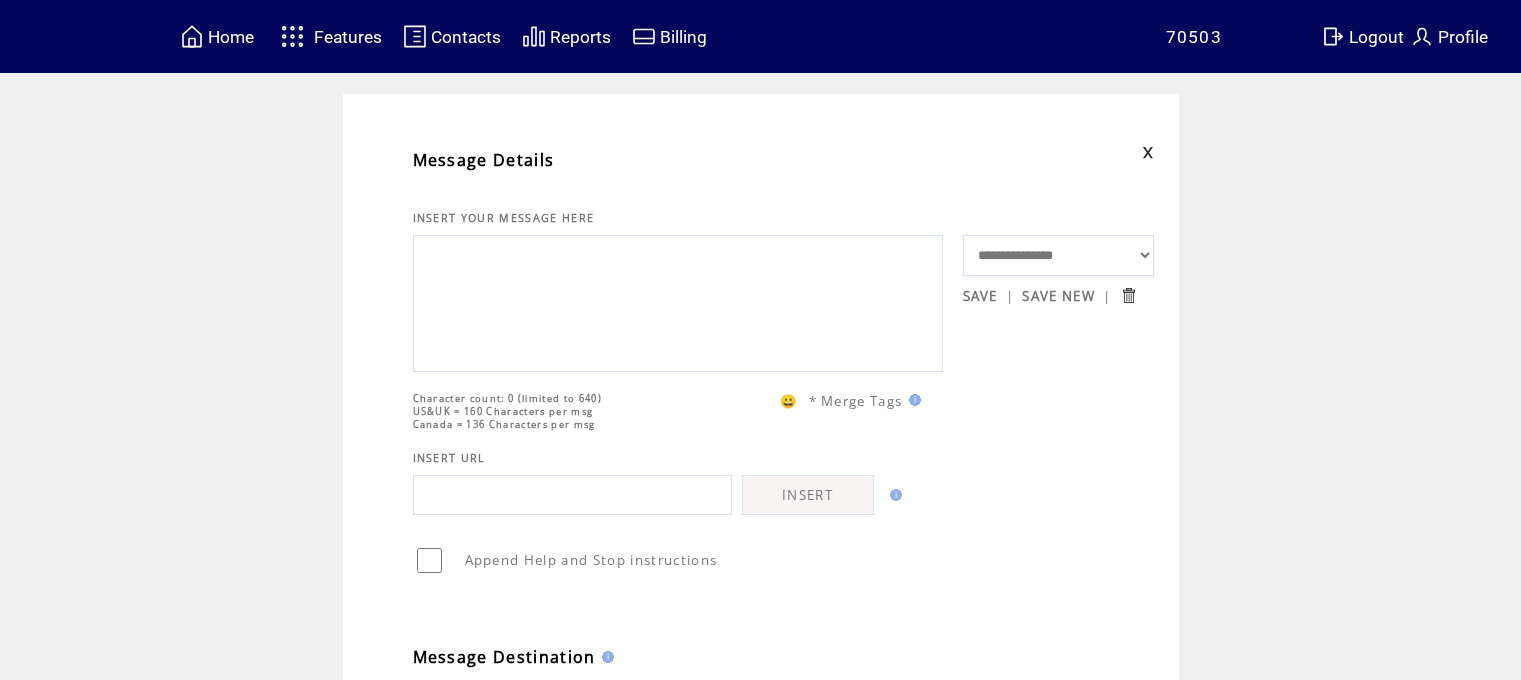 scroll, scrollTop: 0, scrollLeft: 0, axis: both 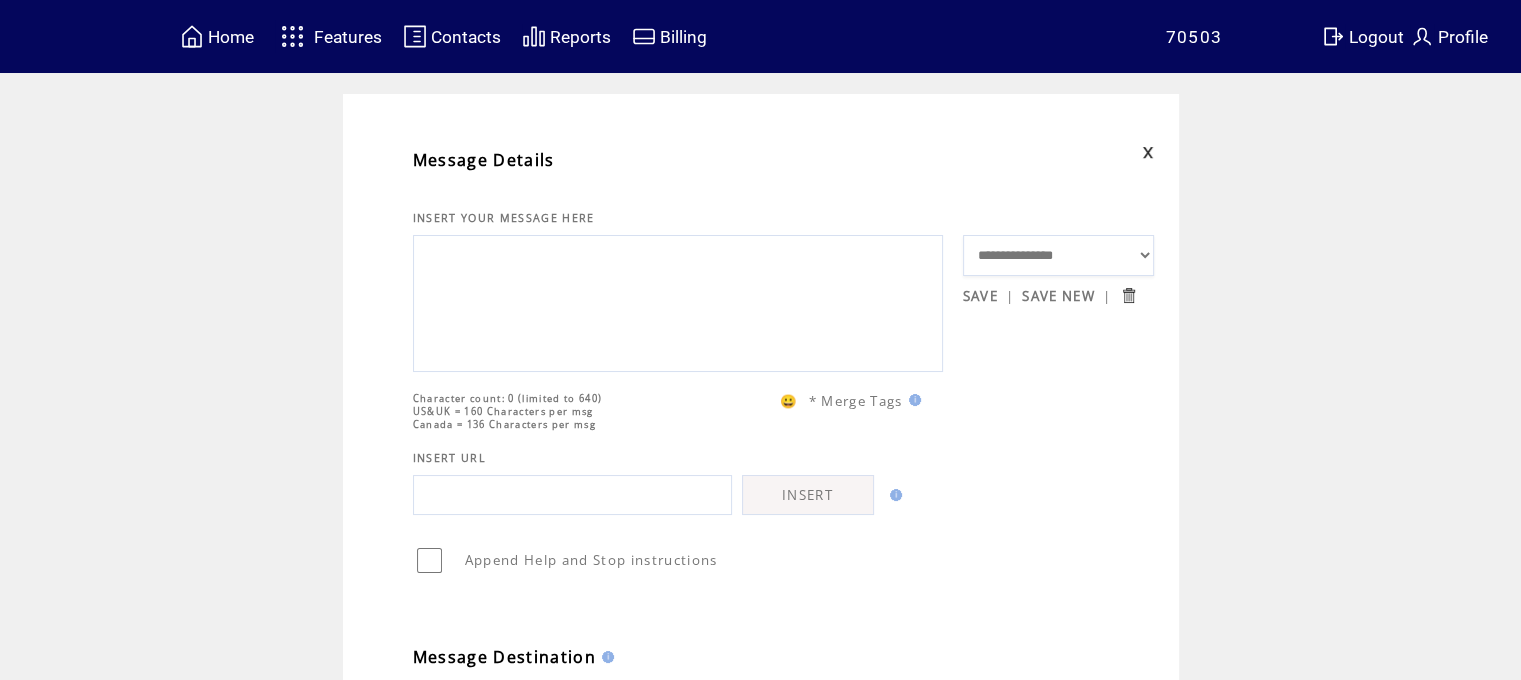 click on "**********" at bounding box center (1059, 256) 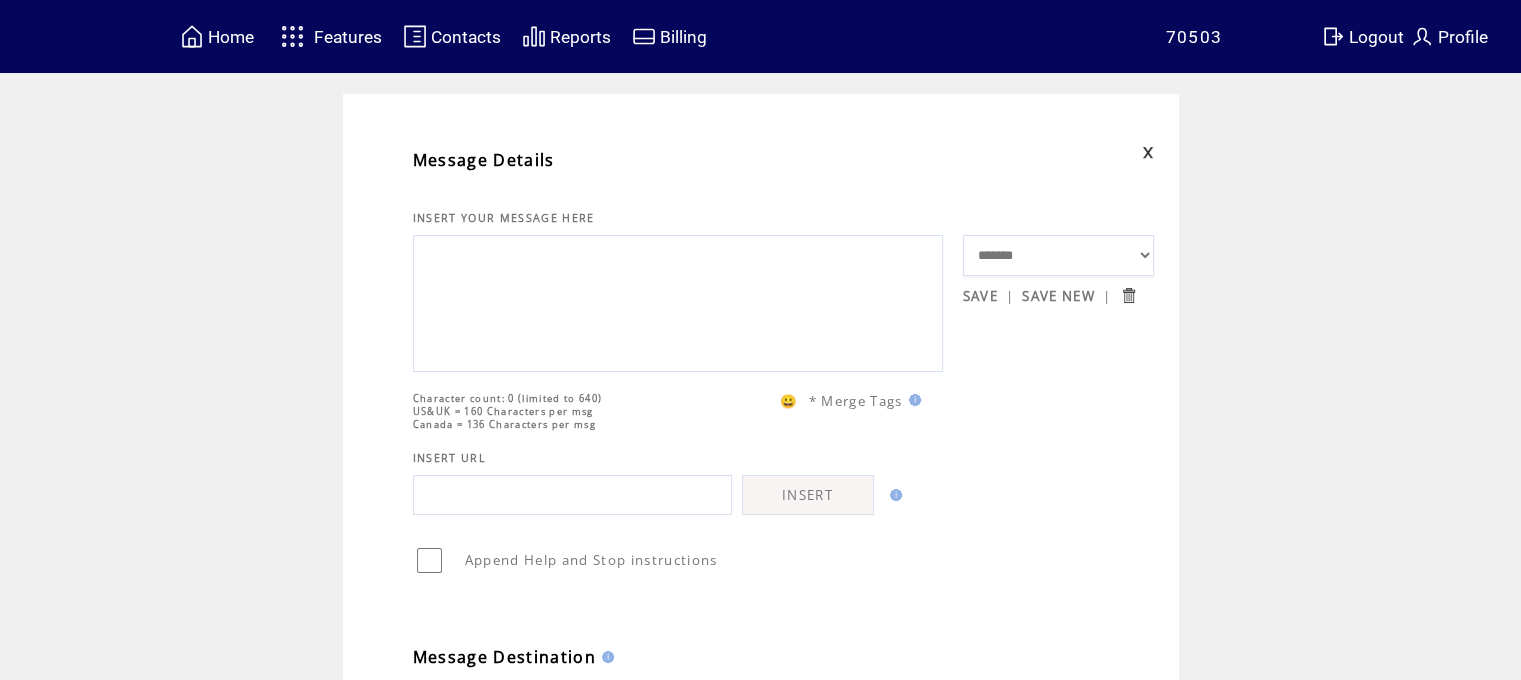 click on "**********" at bounding box center (1059, 256) 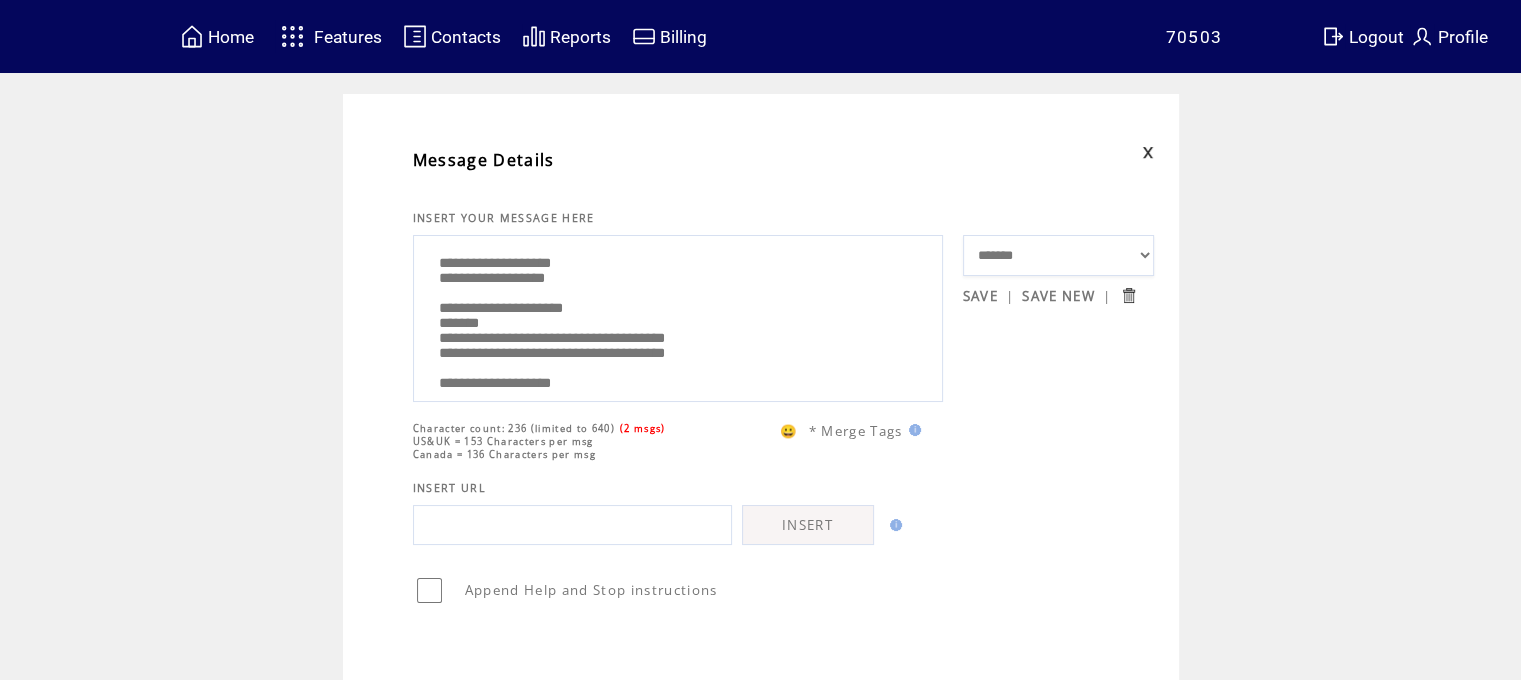 click on "**********" at bounding box center [678, 316] 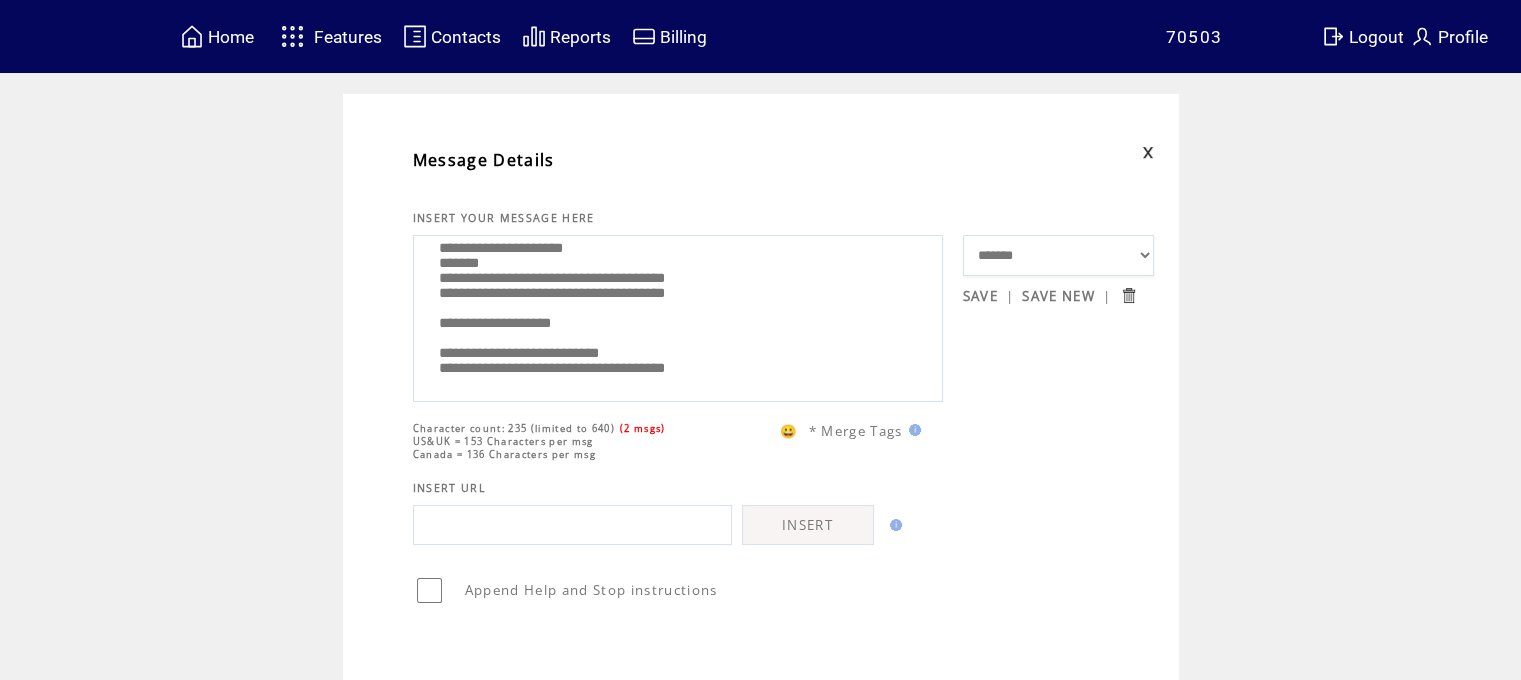 scroll, scrollTop: 120, scrollLeft: 0, axis: vertical 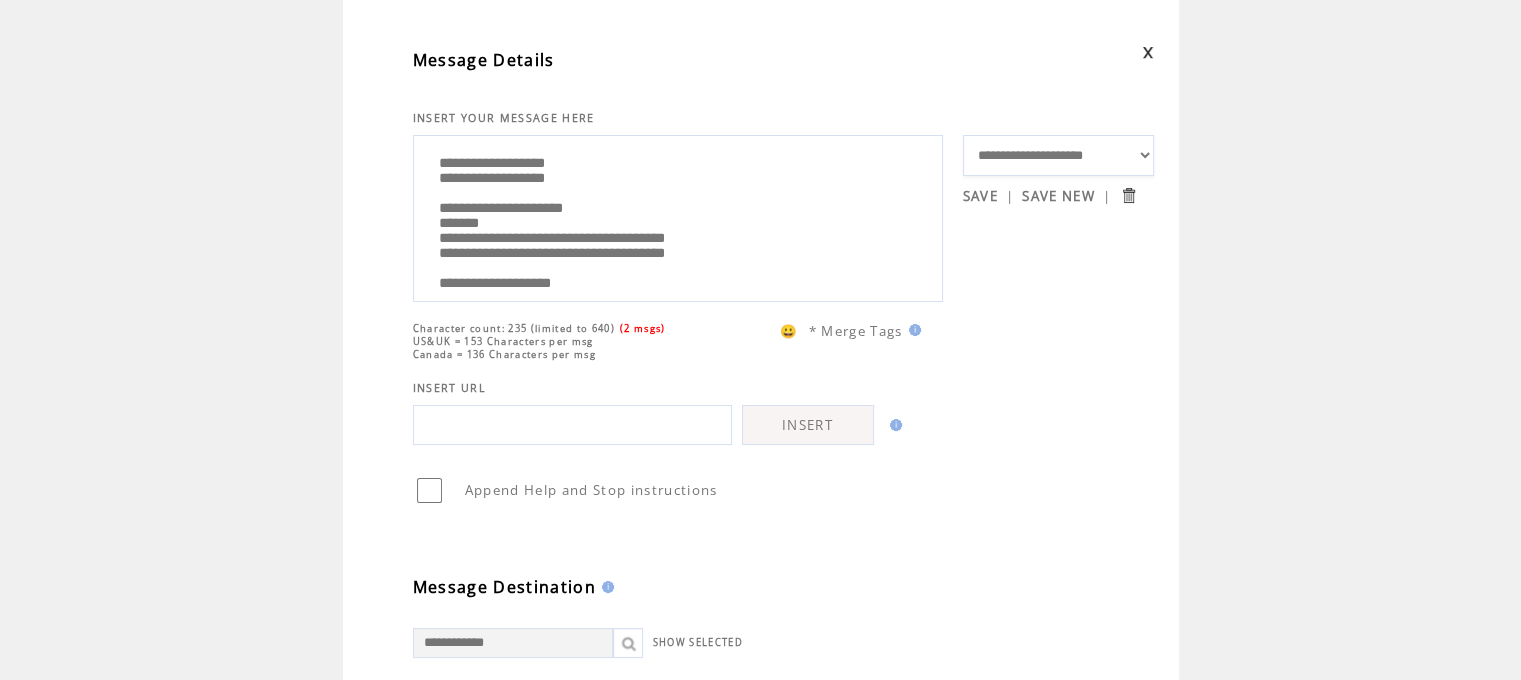 click on "SAVE" at bounding box center [980, 196] 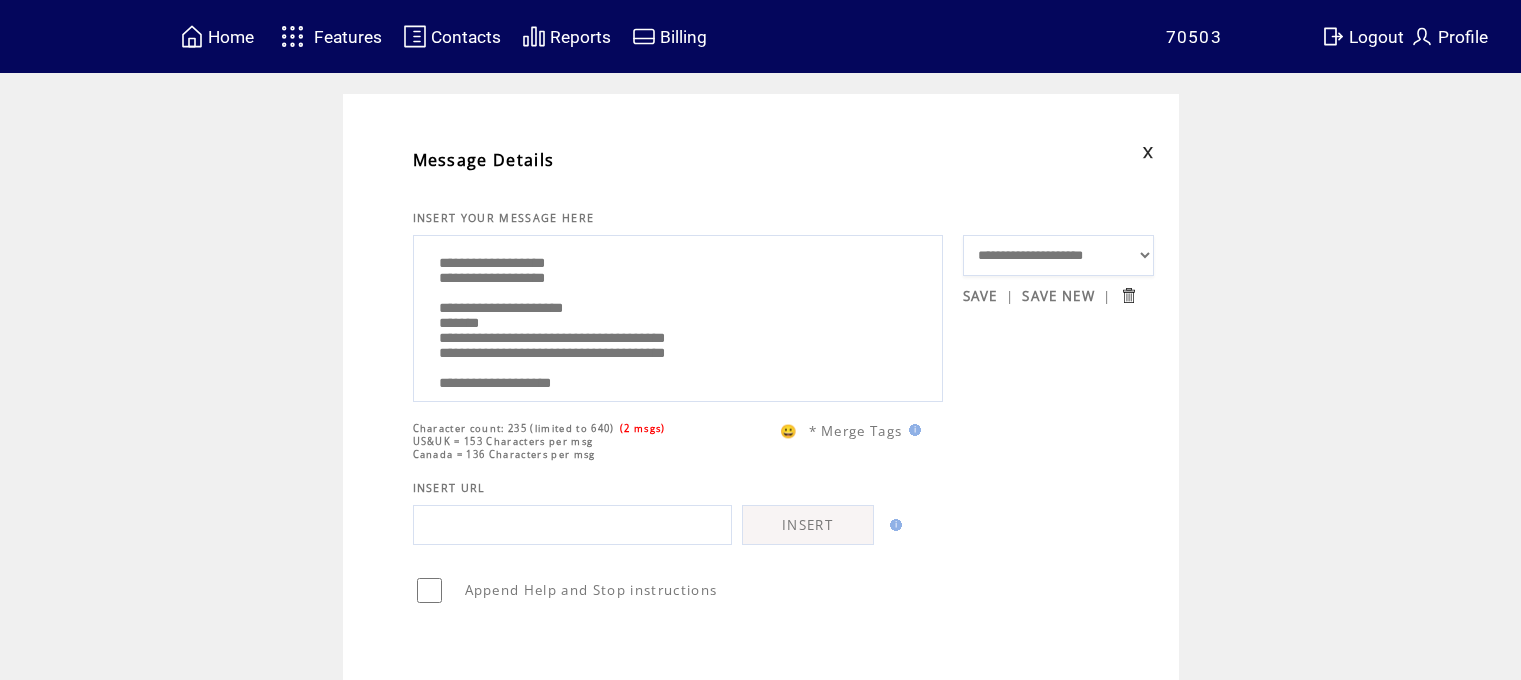 scroll, scrollTop: 0, scrollLeft: 0, axis: both 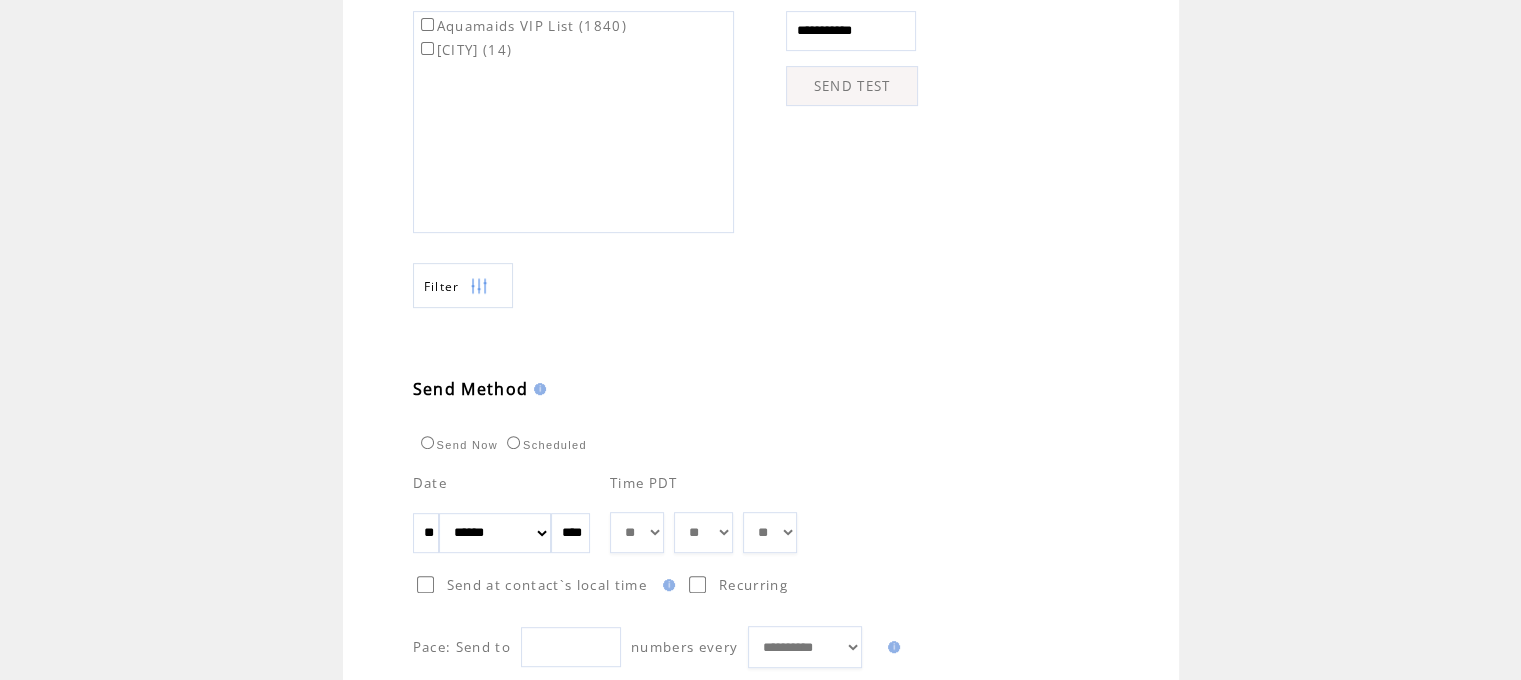 click on "** 	 ** 	 ** 	 ** 	 ** 	 ** 	 ** 	 ** 	 ** 	 ** 	 ** 	 ** 	 **" at bounding box center (637, 533) 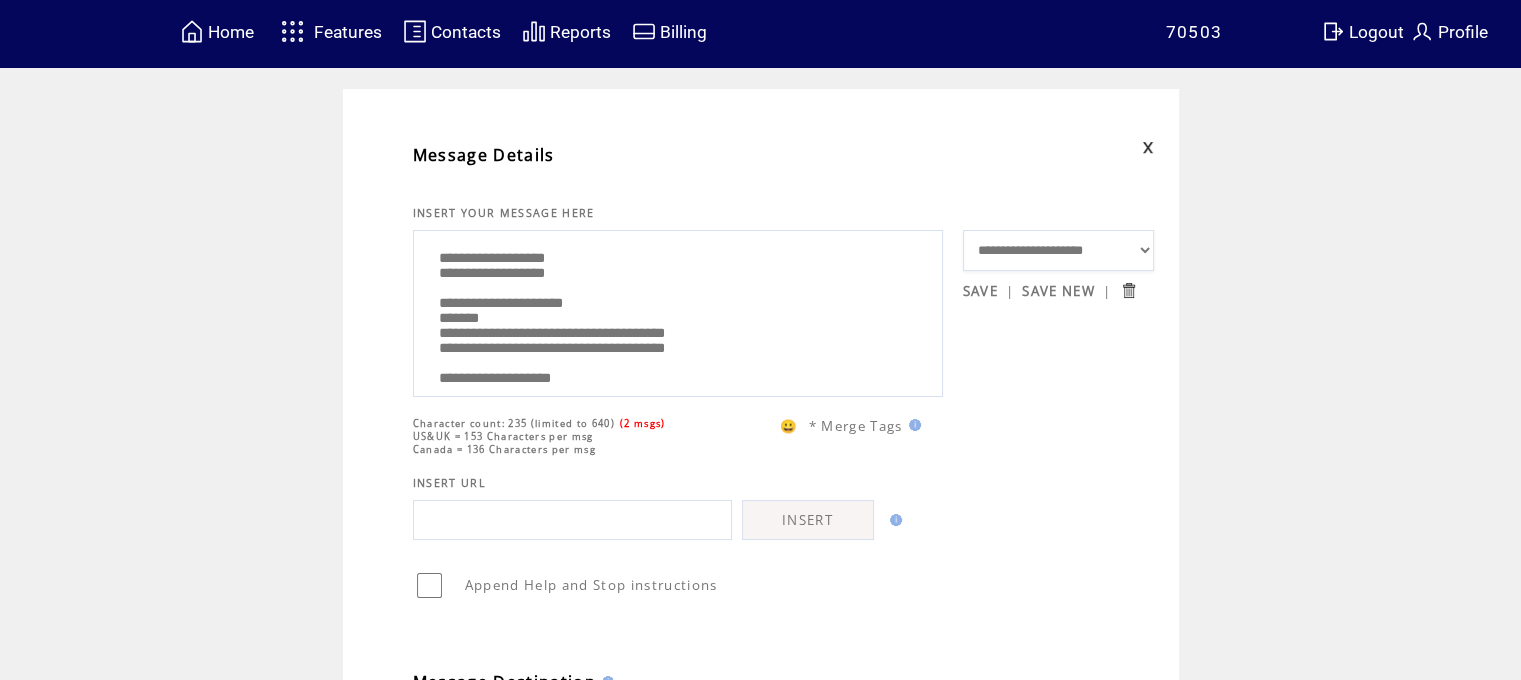 scroll, scrollTop: 0, scrollLeft: 0, axis: both 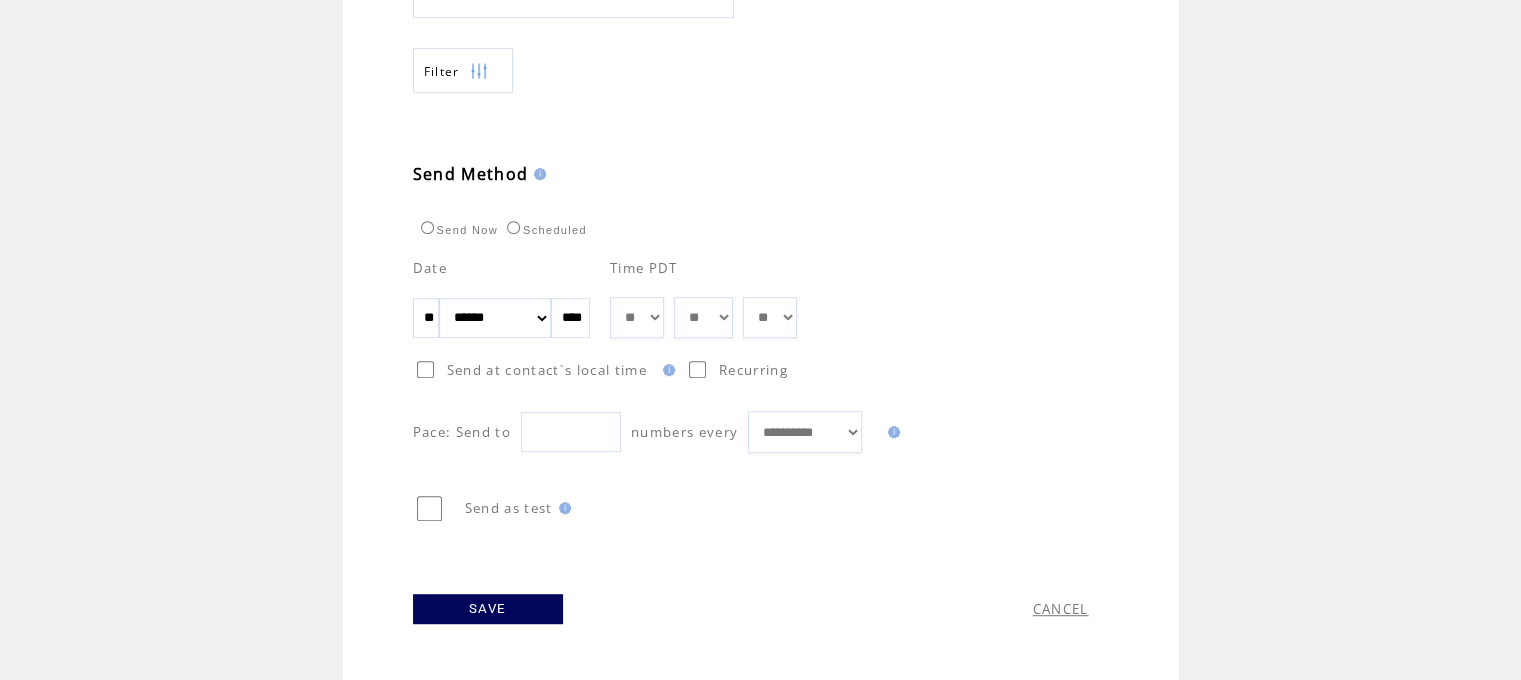 click on "SAVE" at bounding box center [488, 609] 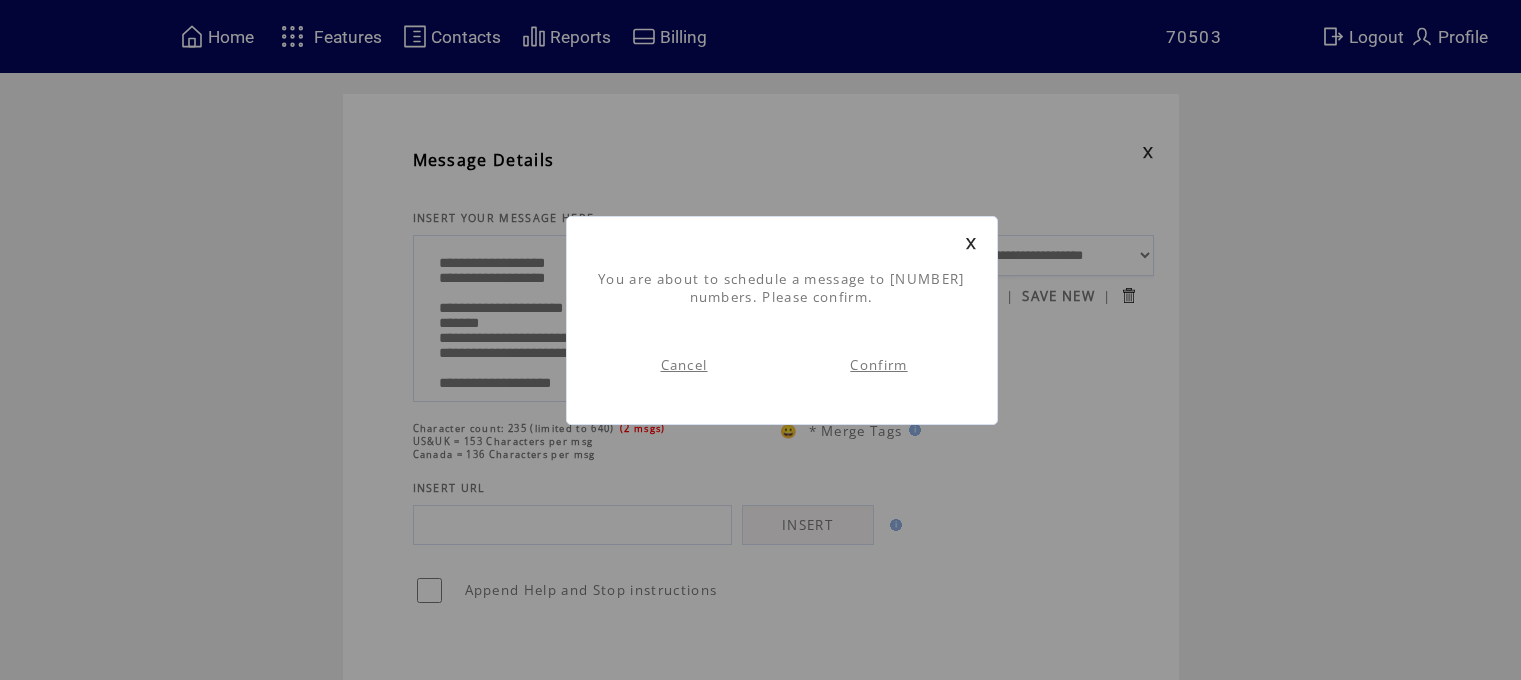scroll, scrollTop: 0, scrollLeft: 0, axis: both 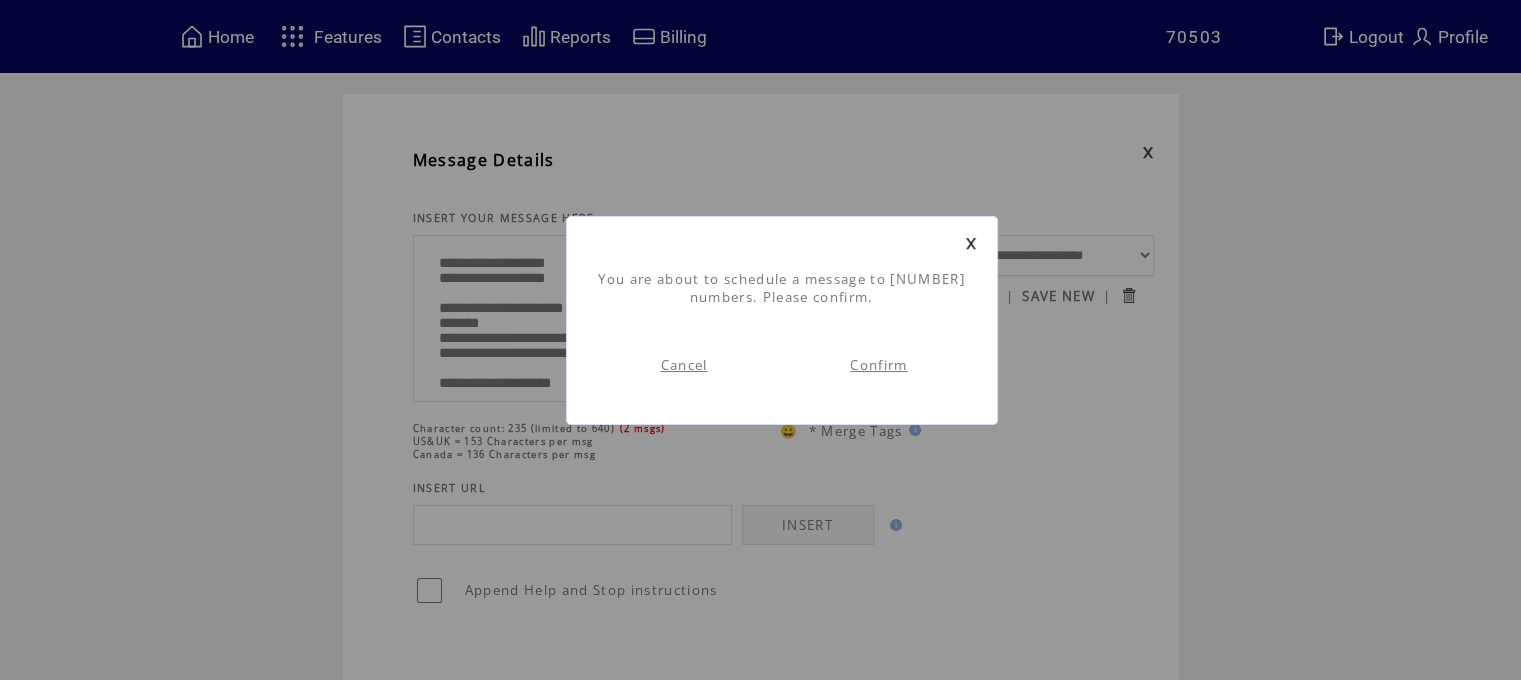 click on "Confirm" at bounding box center [878, 365] 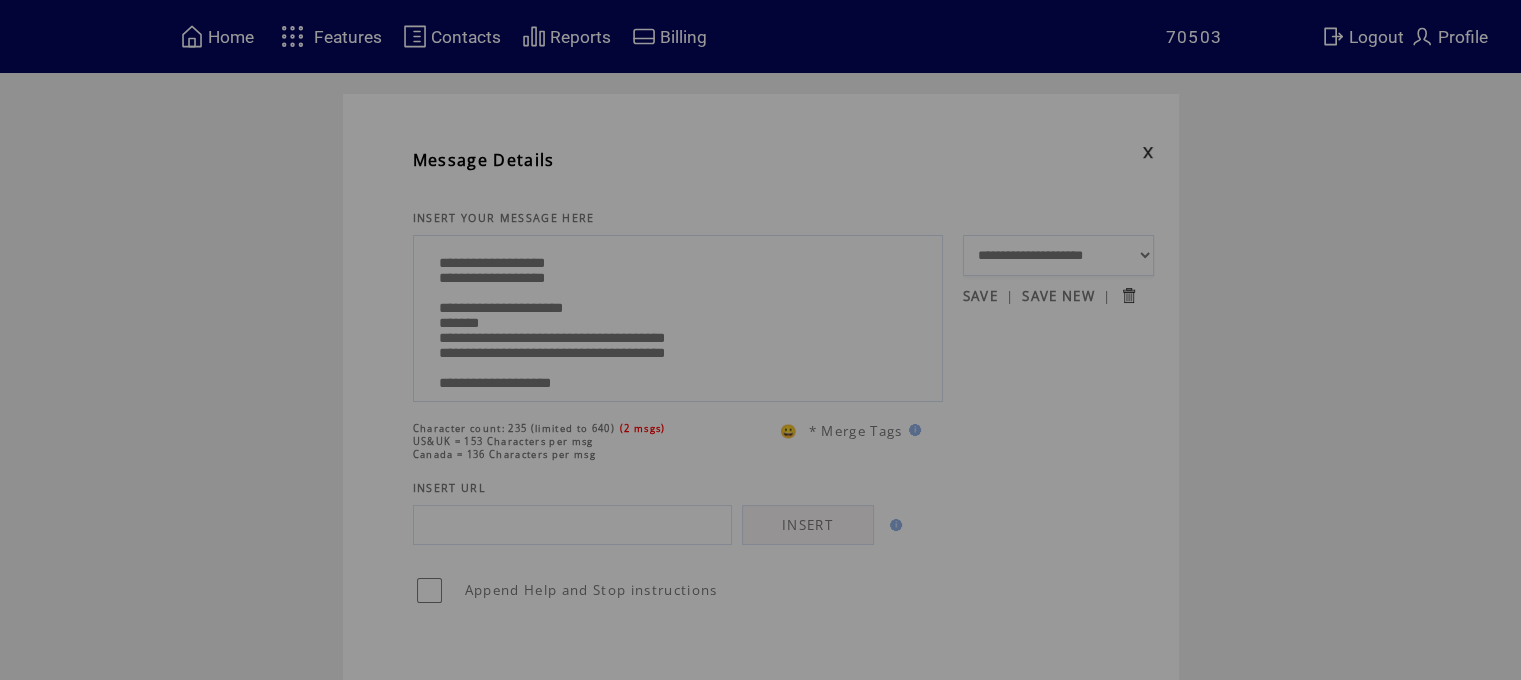scroll, scrollTop: 0, scrollLeft: 0, axis: both 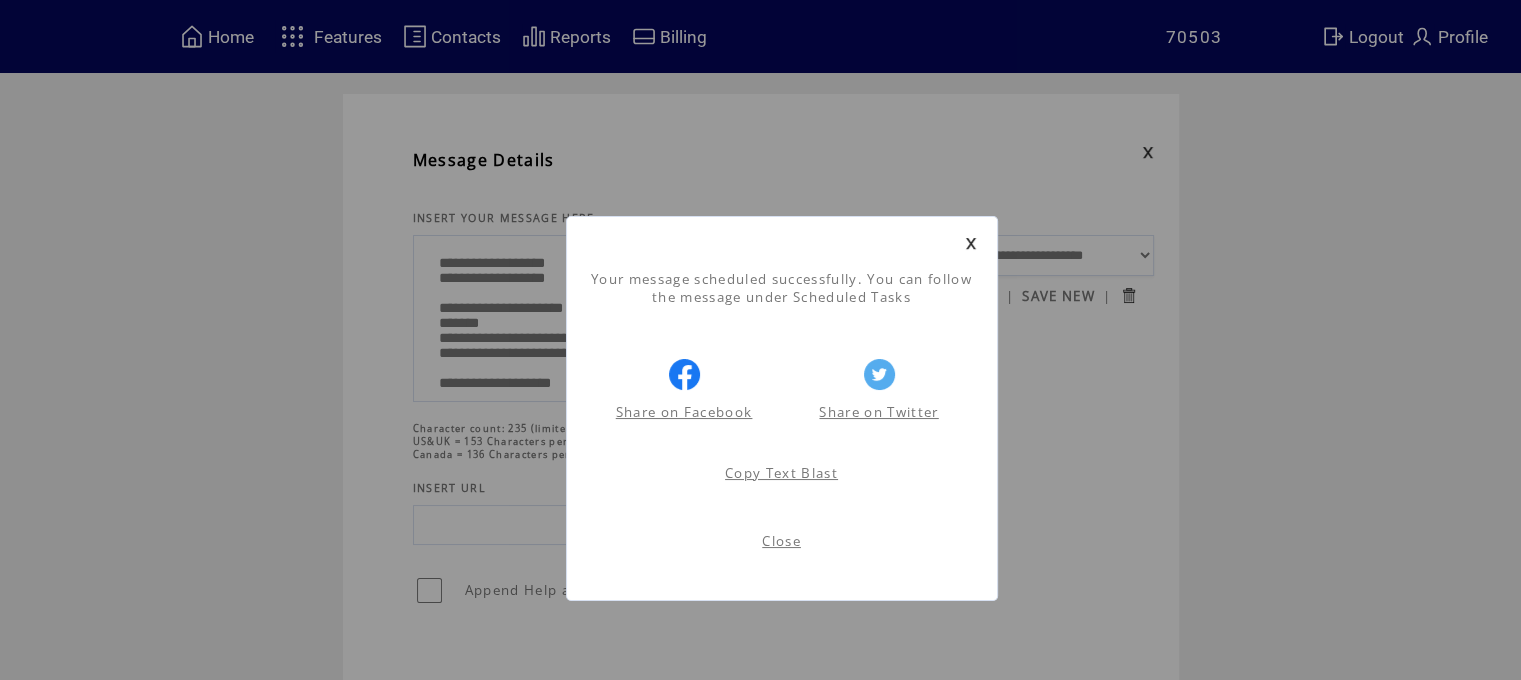 click on "Close" at bounding box center [781, 541] 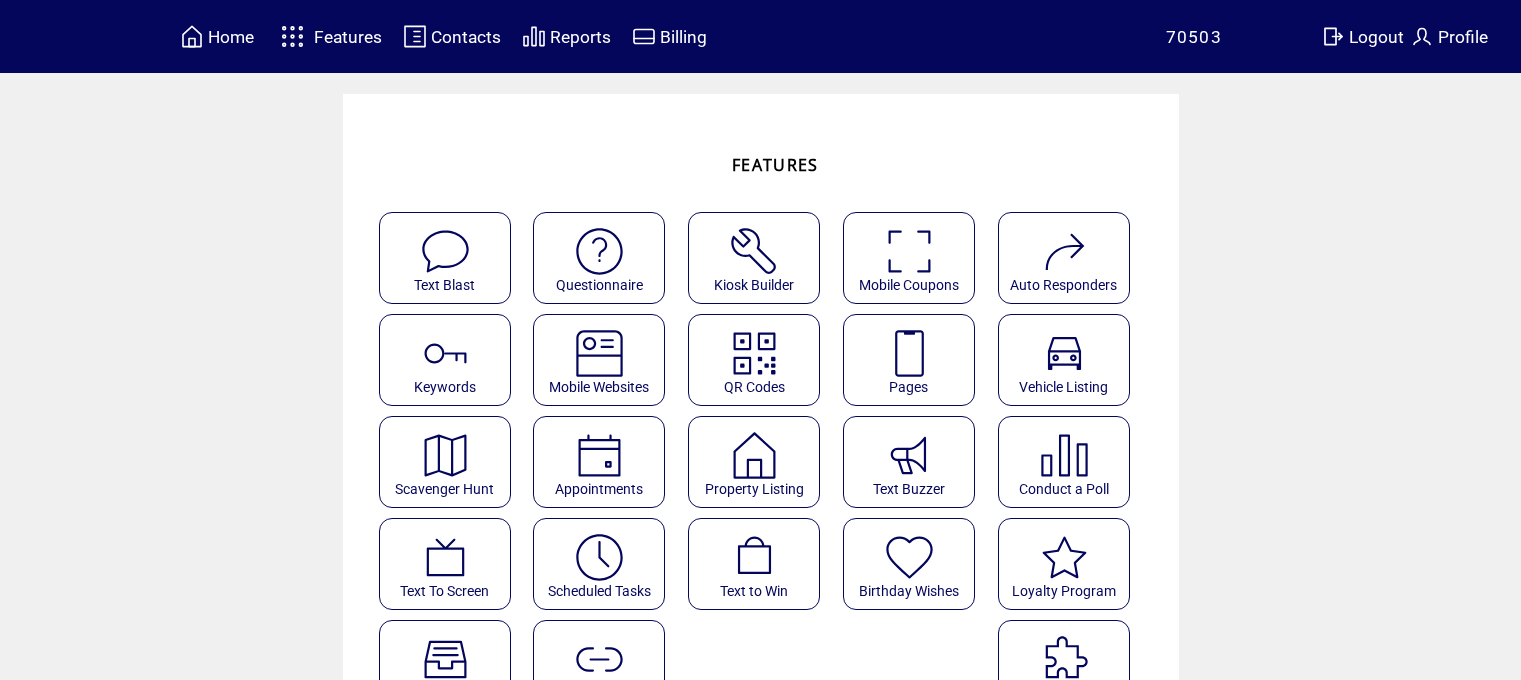 scroll, scrollTop: 0, scrollLeft: 0, axis: both 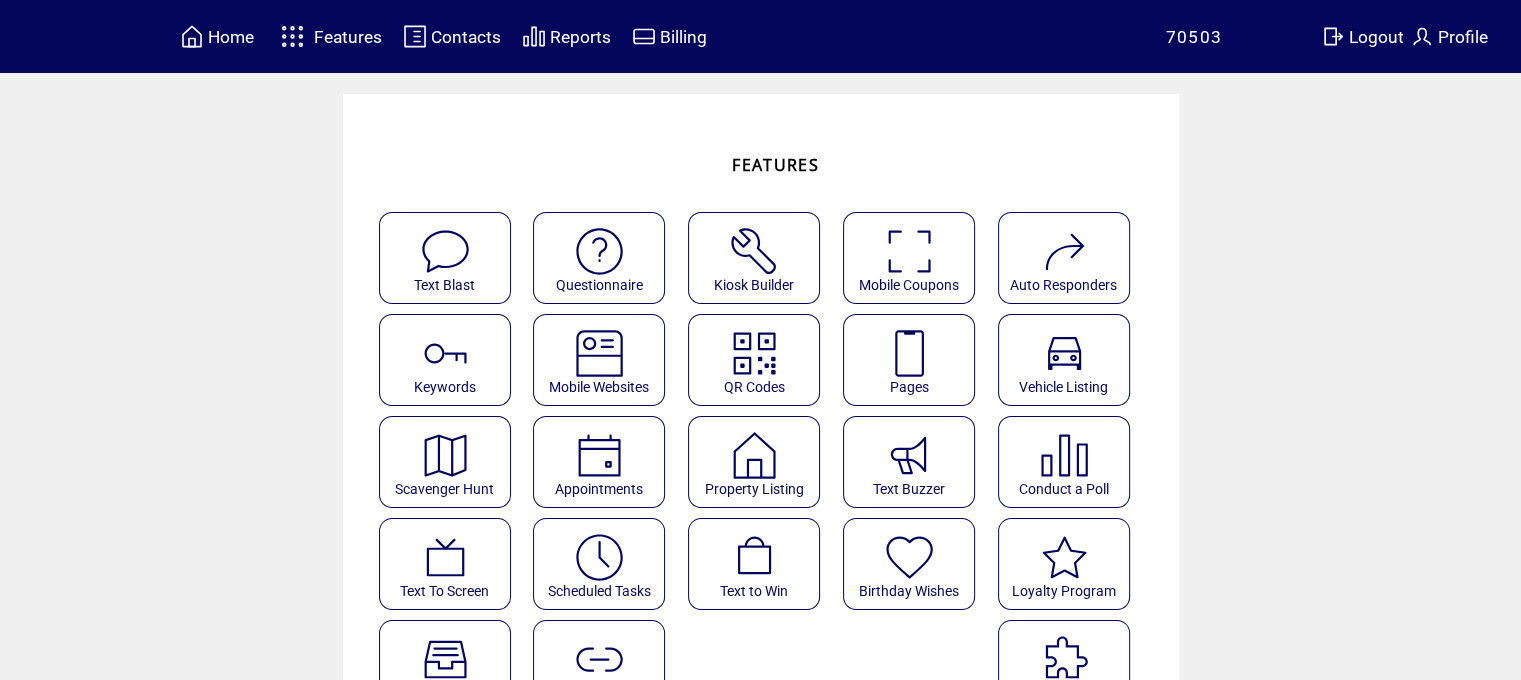 click at bounding box center (599, 557) 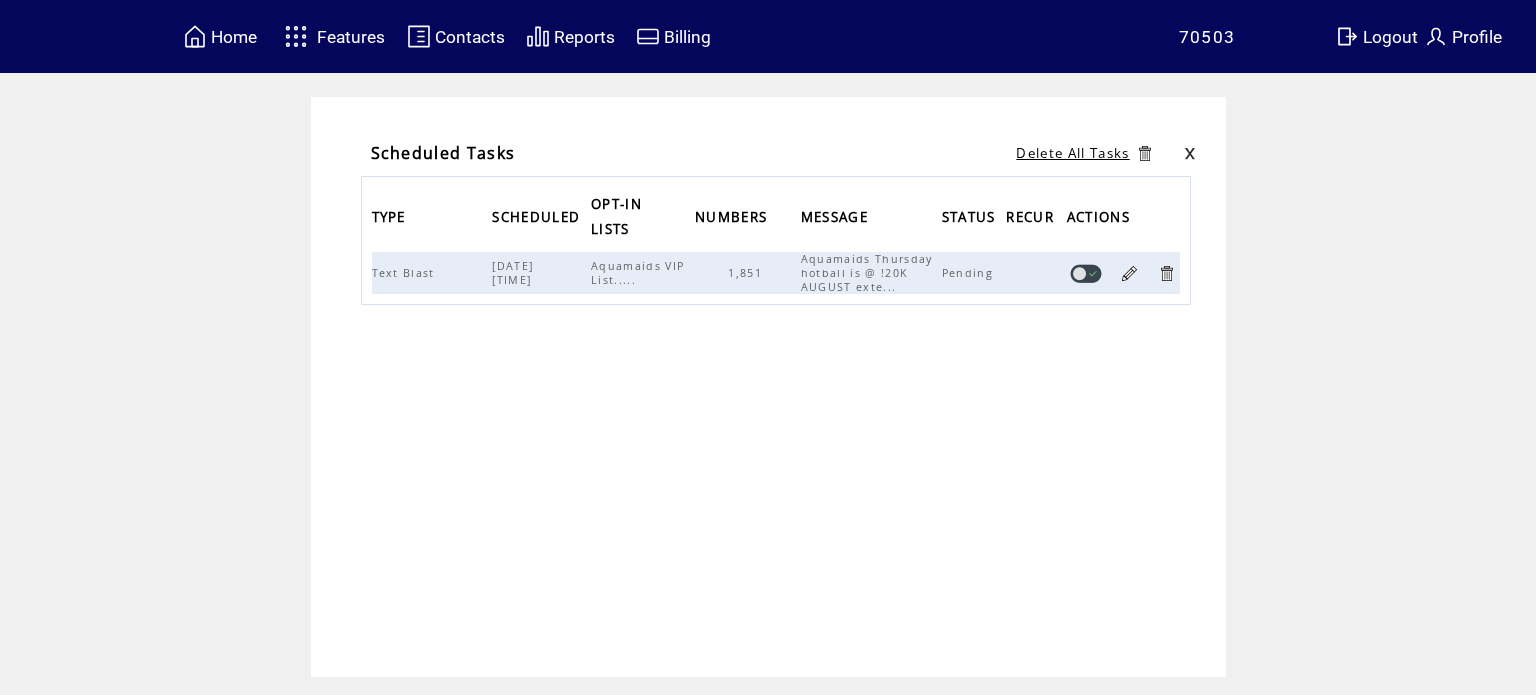 scroll, scrollTop: 0, scrollLeft: 0, axis: both 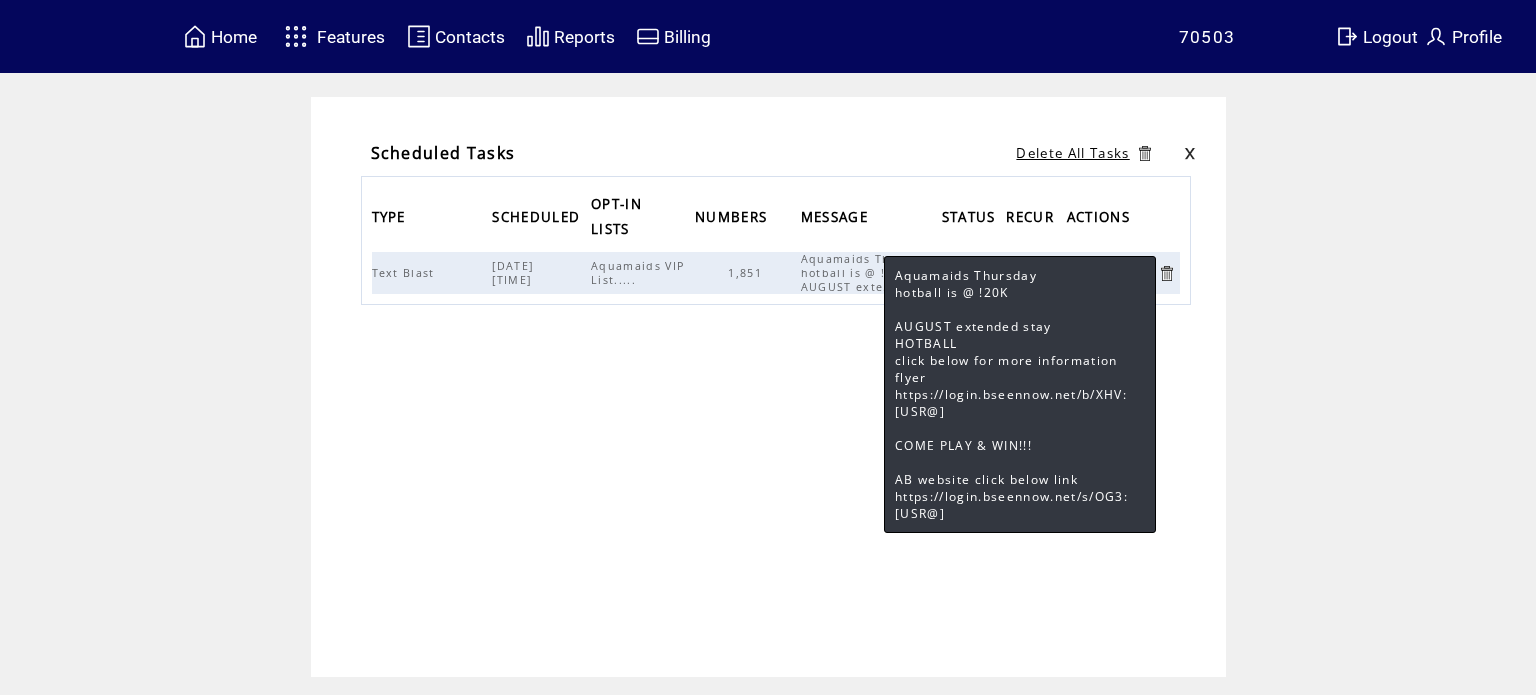 click on "Aquamaids Thursday
hotball is @ !20K
AUGUST exte..." at bounding box center [867, 273] 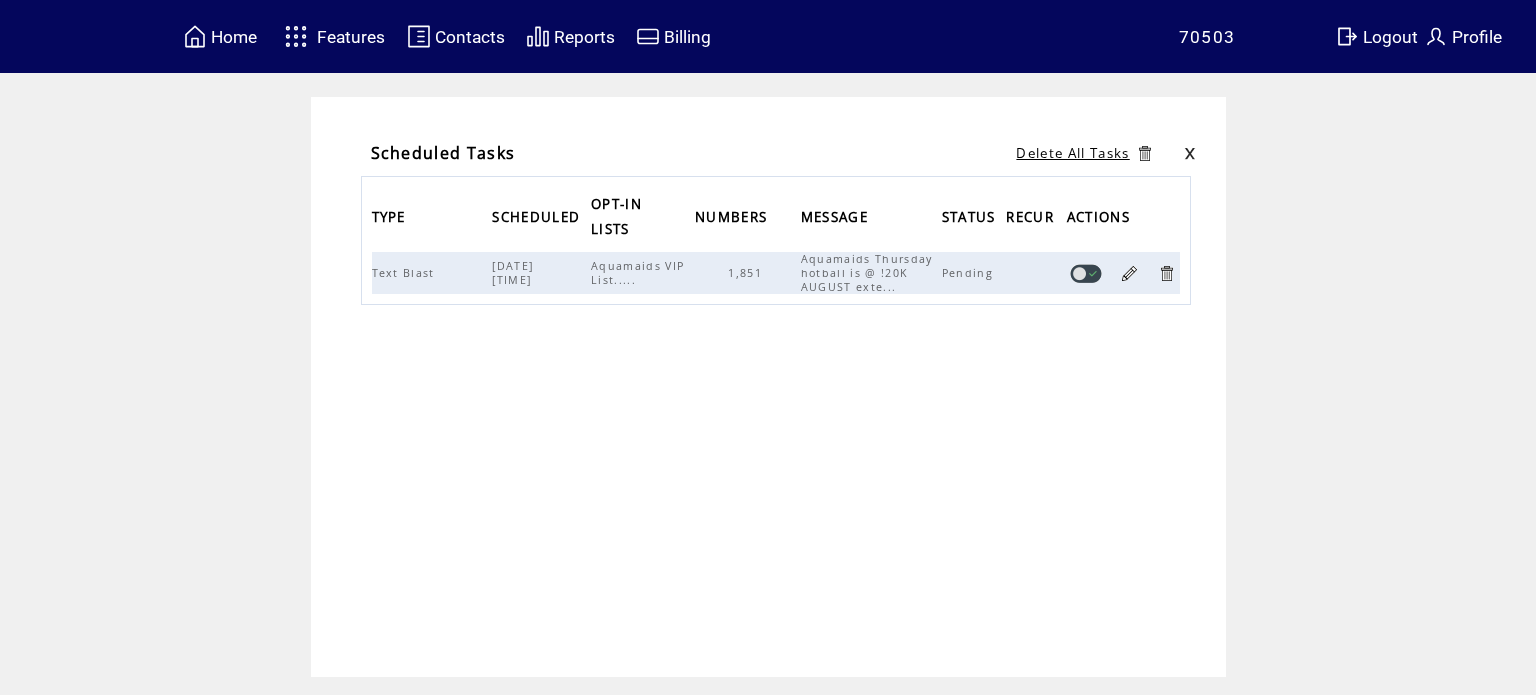 click on "TYPE SCHEDULED OPT-IN LISTS NUMBERS MESSAGE STATUS RECUR ACTIONS
Text Blast [DATE] [TIME] Aquamaids VIP List..... [NUMBER] Aquamaids Thursday
hotball is @ !20K
AUGUST exte... Pending" at bounding box center (776, 356) 